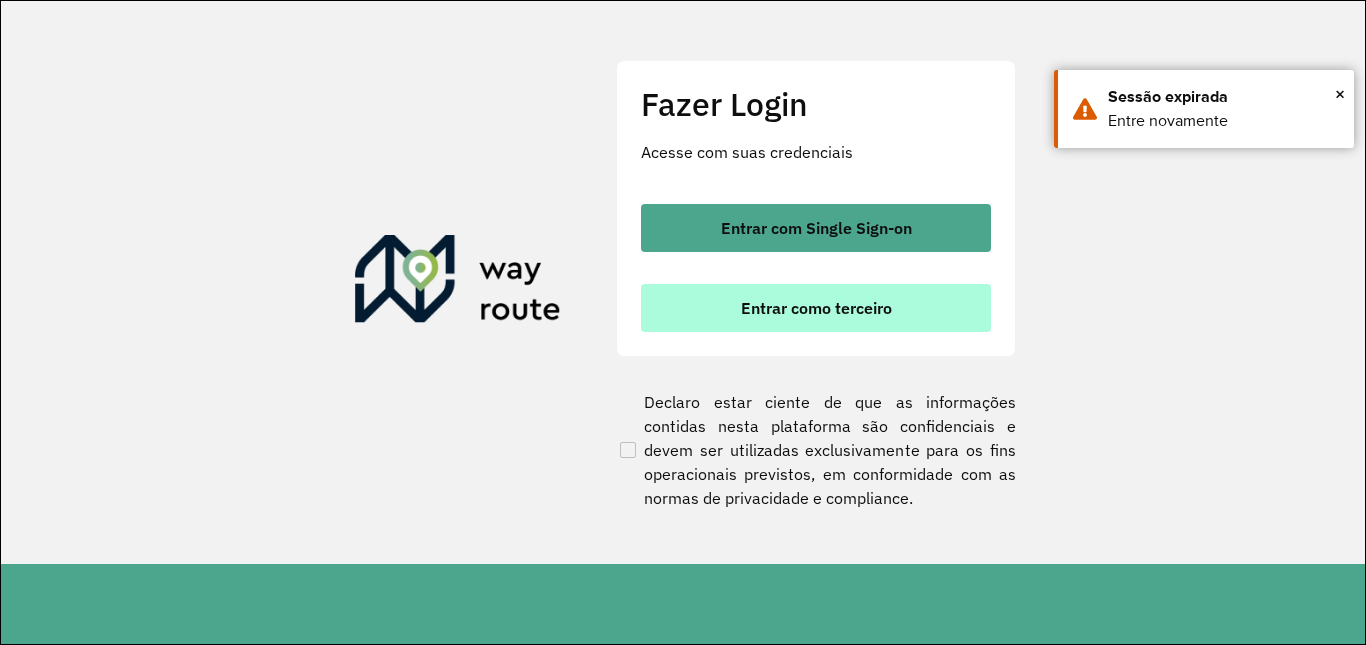 scroll, scrollTop: 0, scrollLeft: 0, axis: both 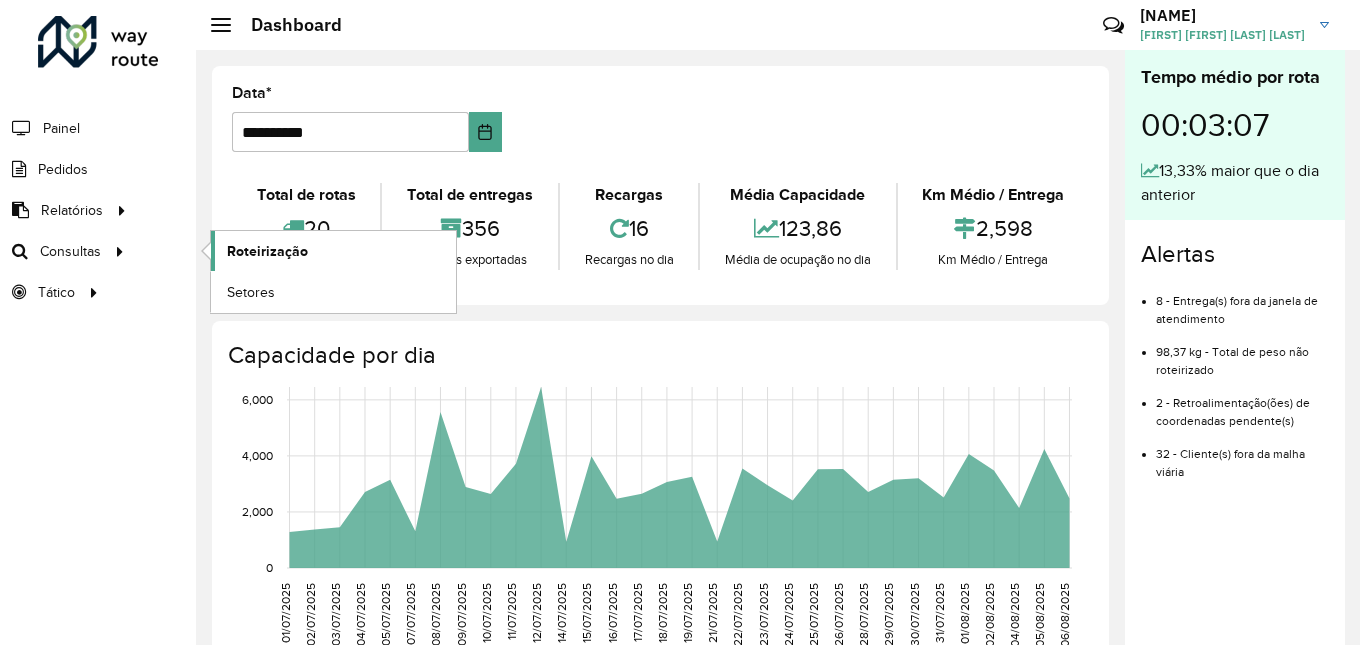 click on "Roteirização" 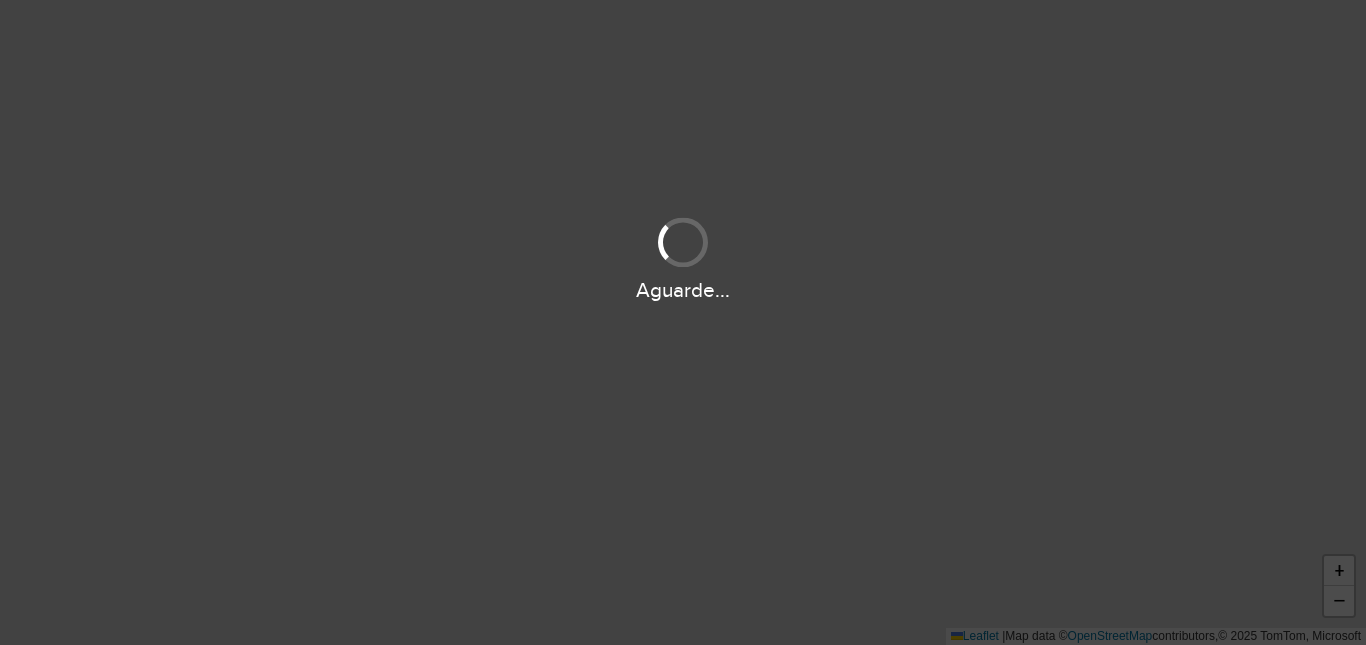 scroll, scrollTop: 0, scrollLeft: 0, axis: both 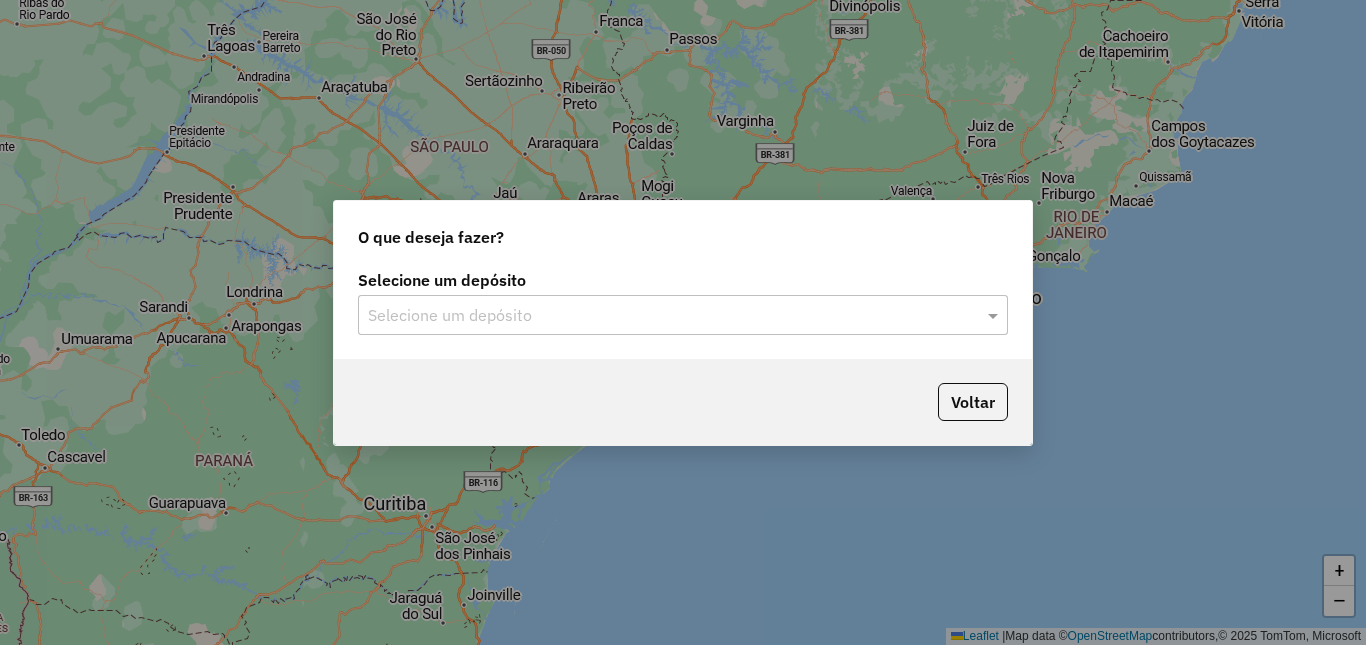 click on "Selecione um depósito" 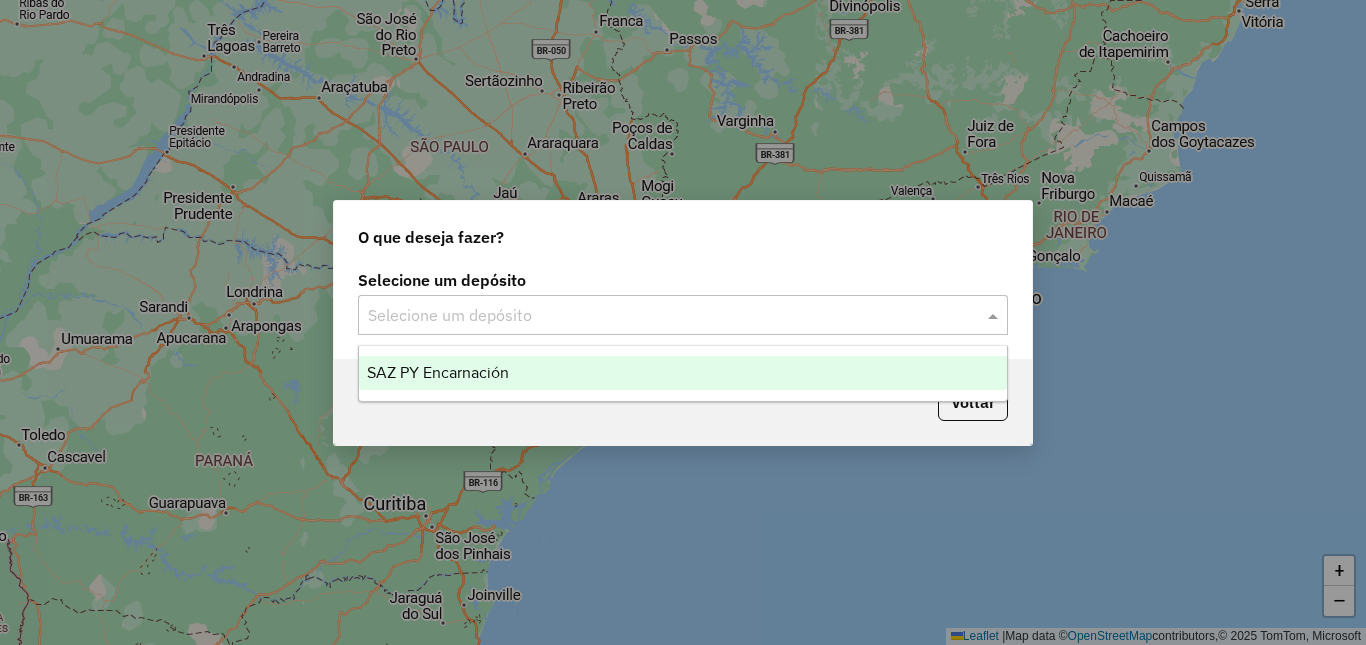 click on "SAZ PY Encarnación" at bounding box center [683, 373] 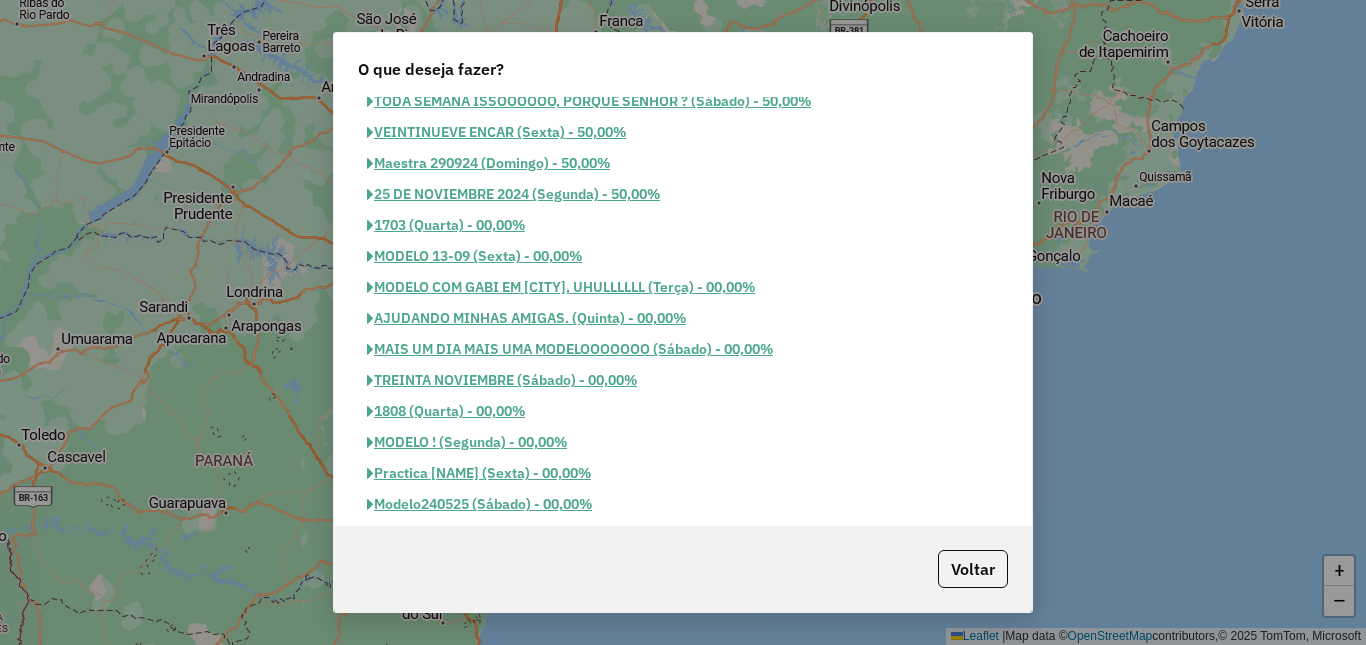 scroll, scrollTop: 0, scrollLeft: 0, axis: both 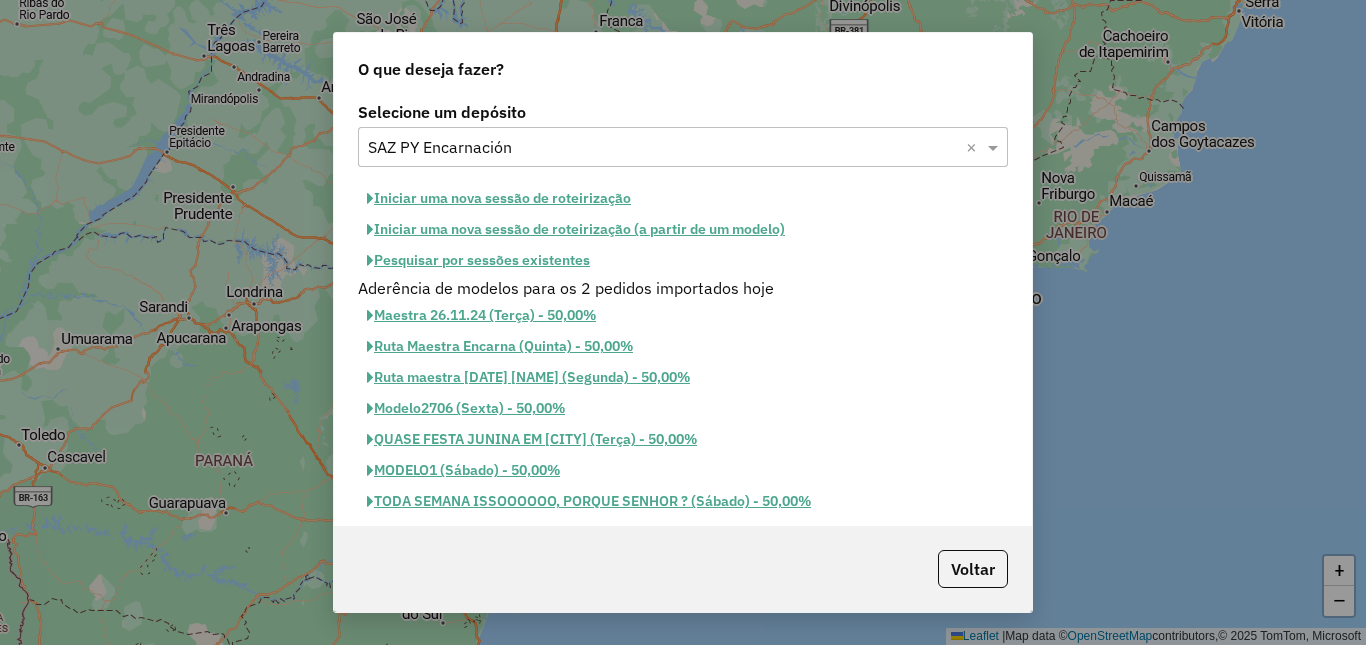 click on "Pesquisar por sessões existentes" 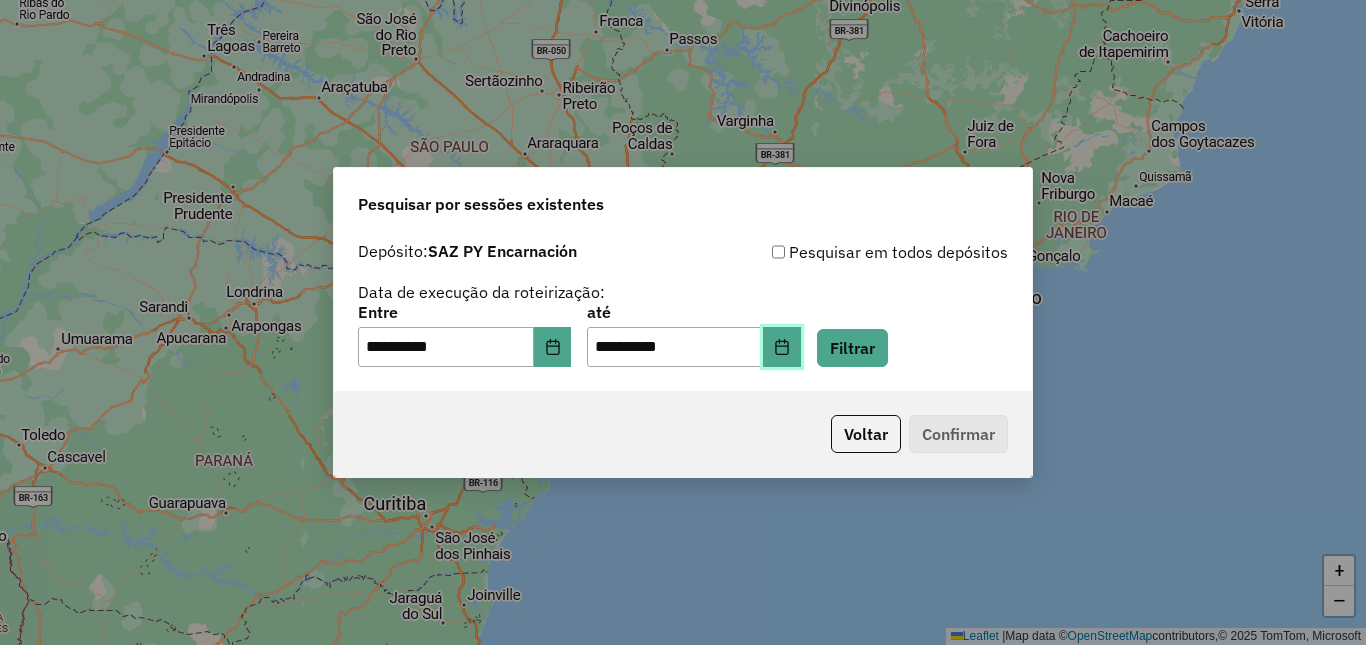 click 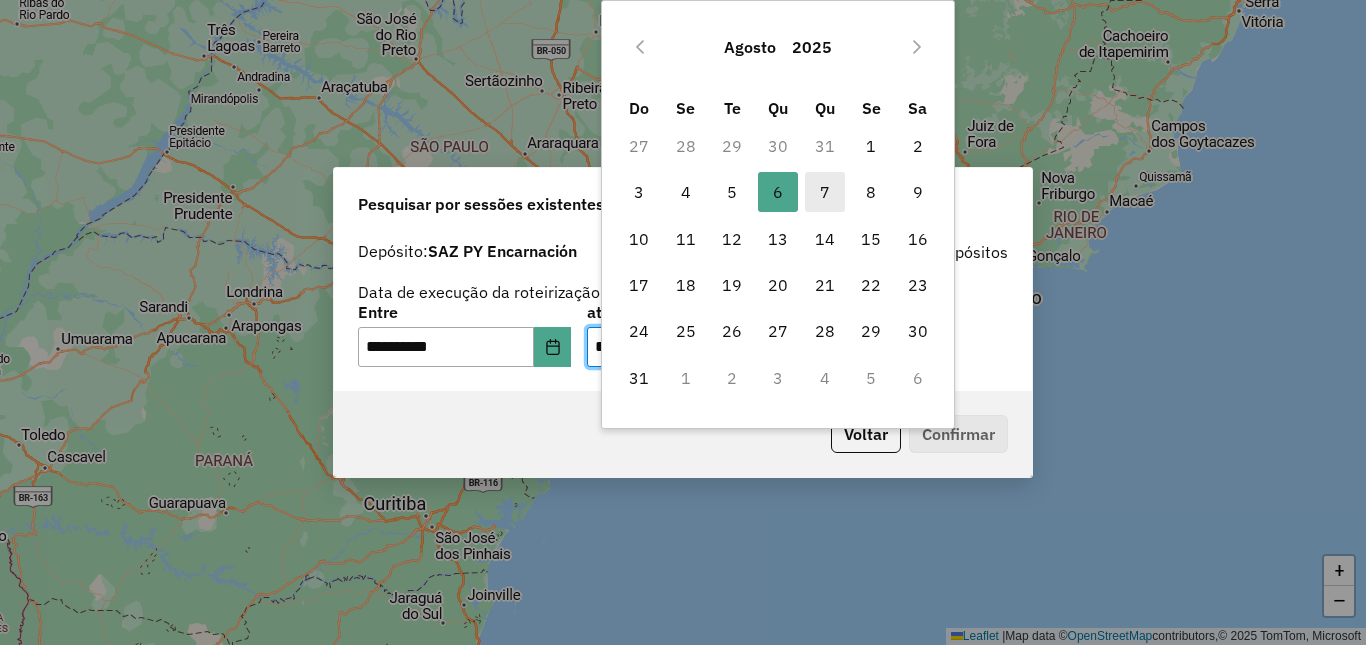 click on "7" at bounding box center (825, 192) 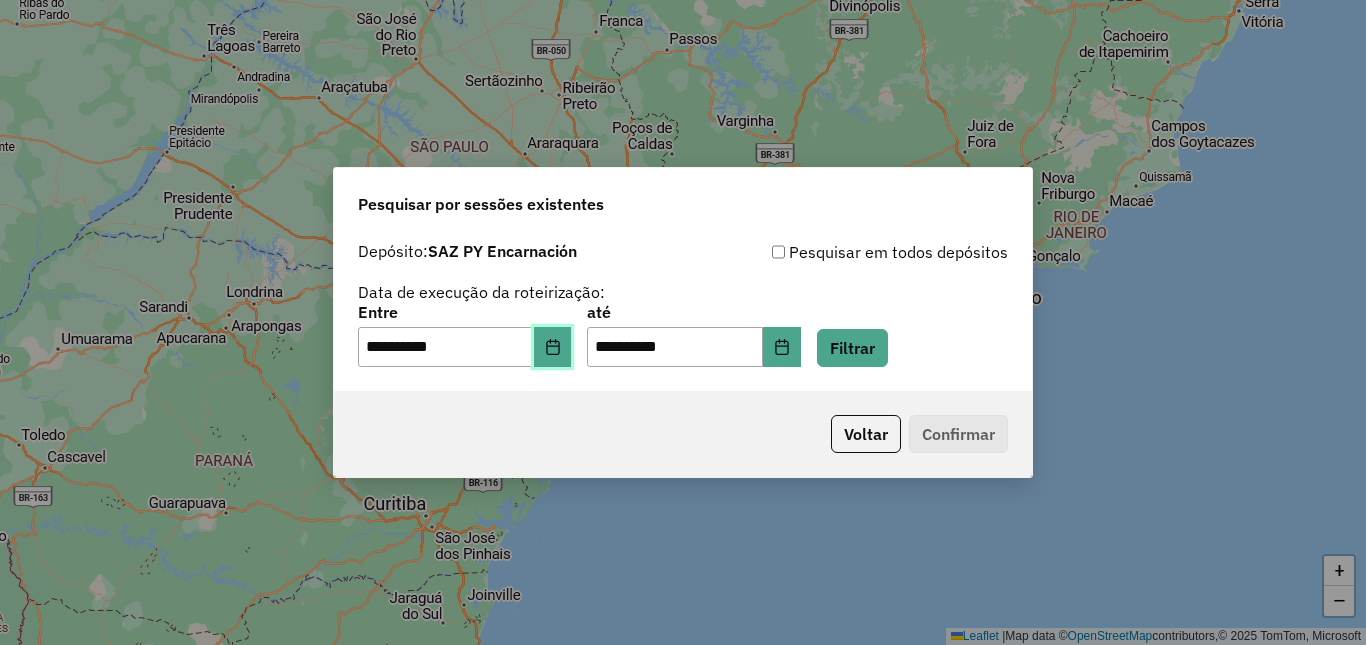 click 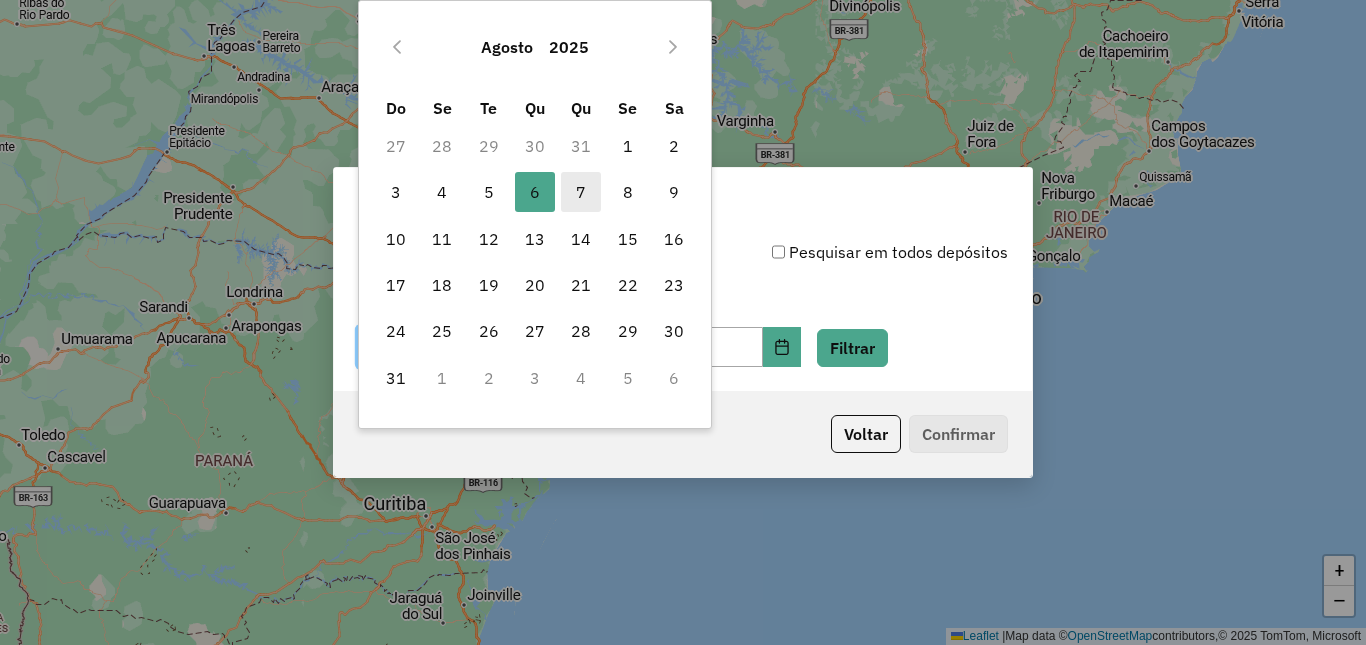 click on "7" at bounding box center (581, 192) 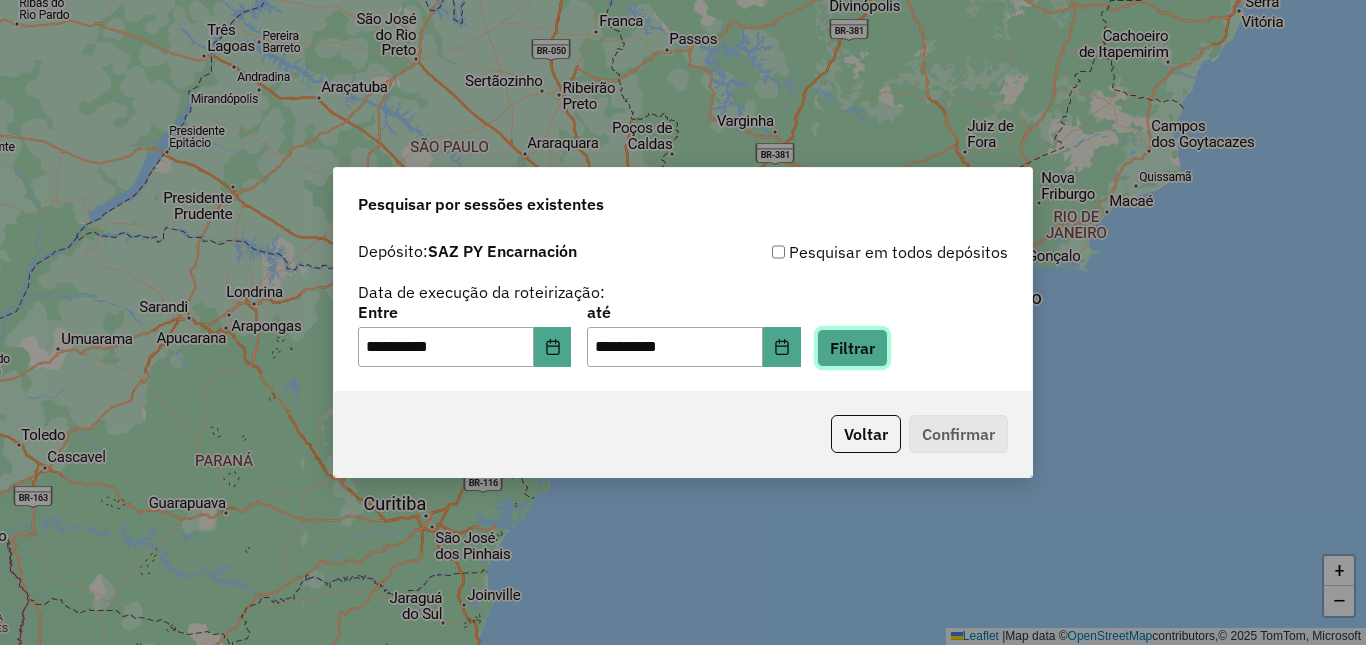 click on "Filtrar" 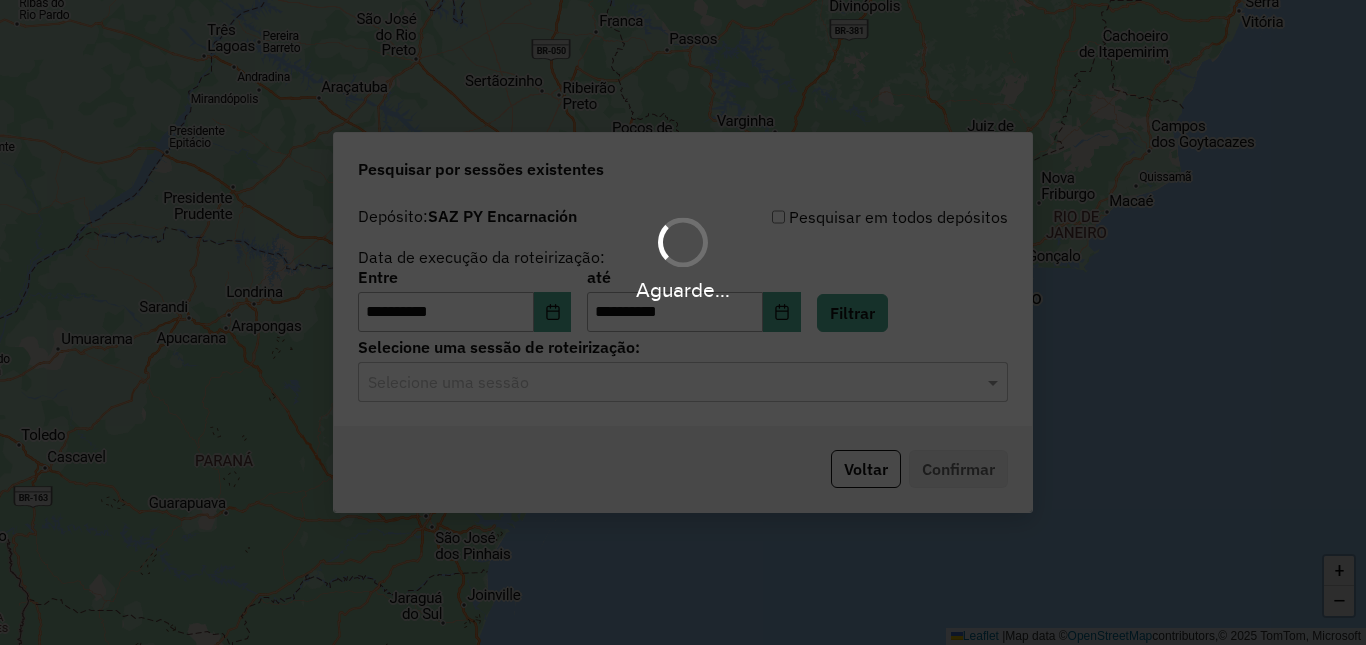click on "Aguarde..." at bounding box center [683, 322] 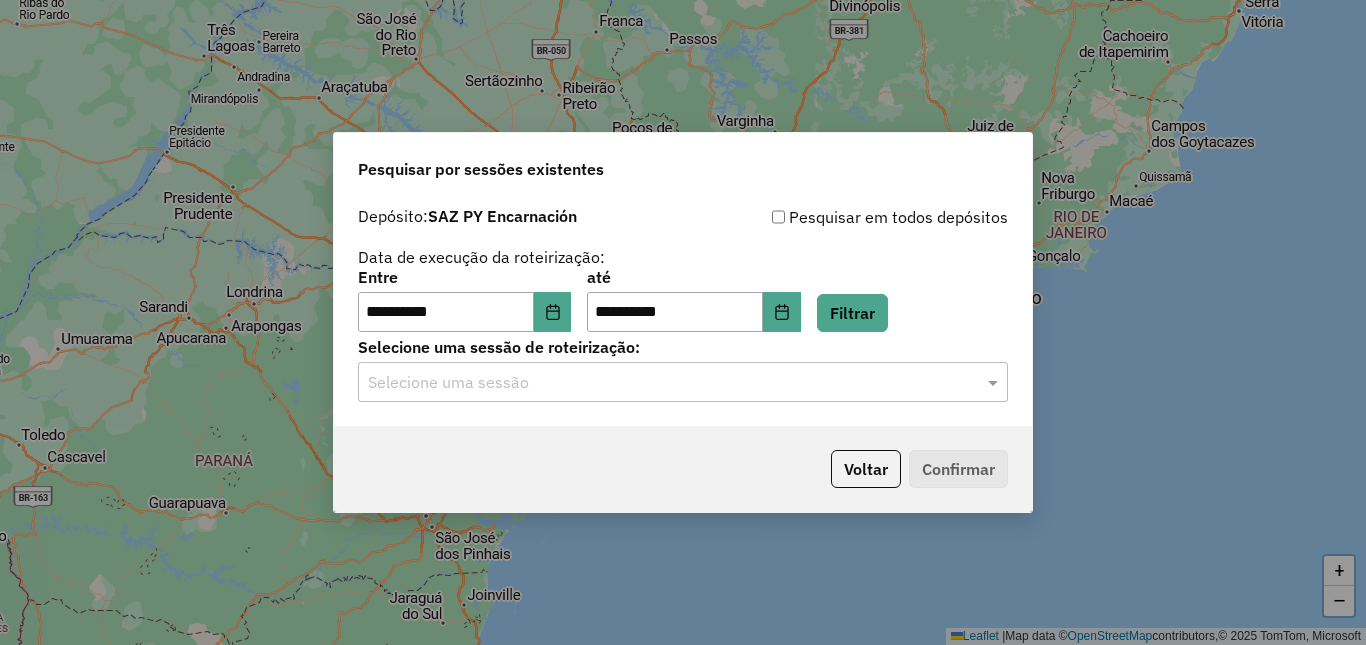 click 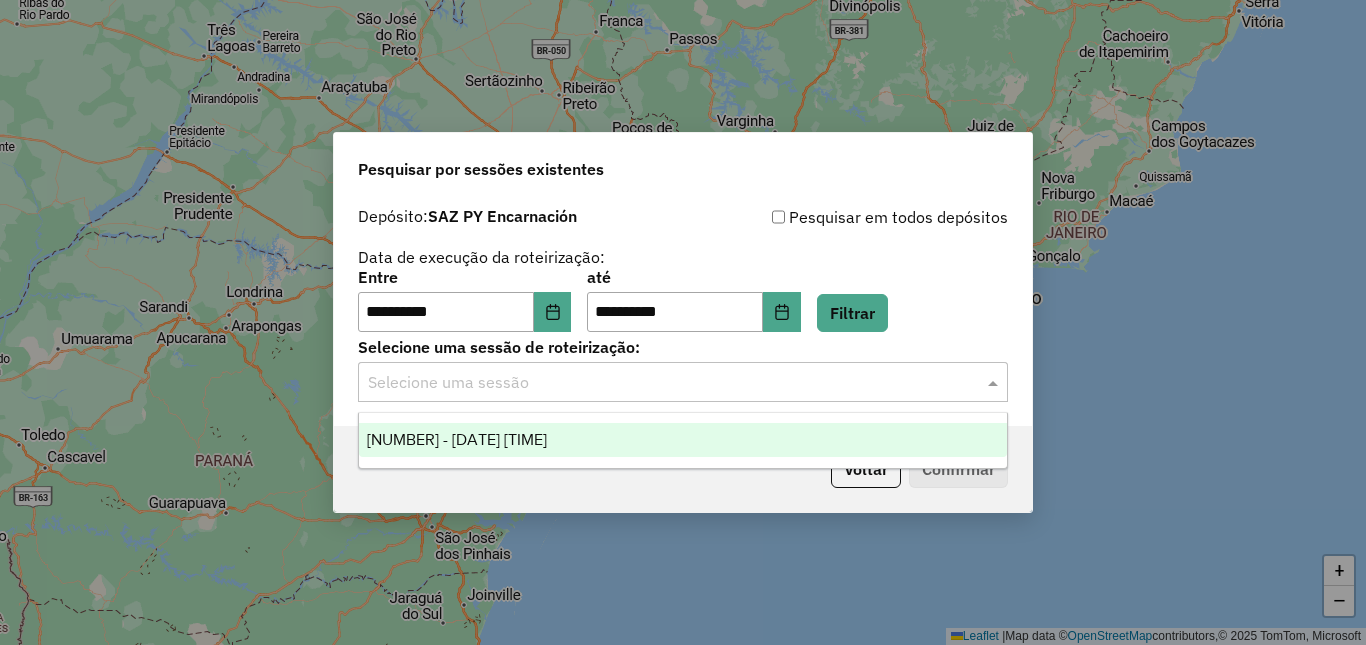 click on "1225091 - 07/08/2025 17:21" at bounding box center [683, 440] 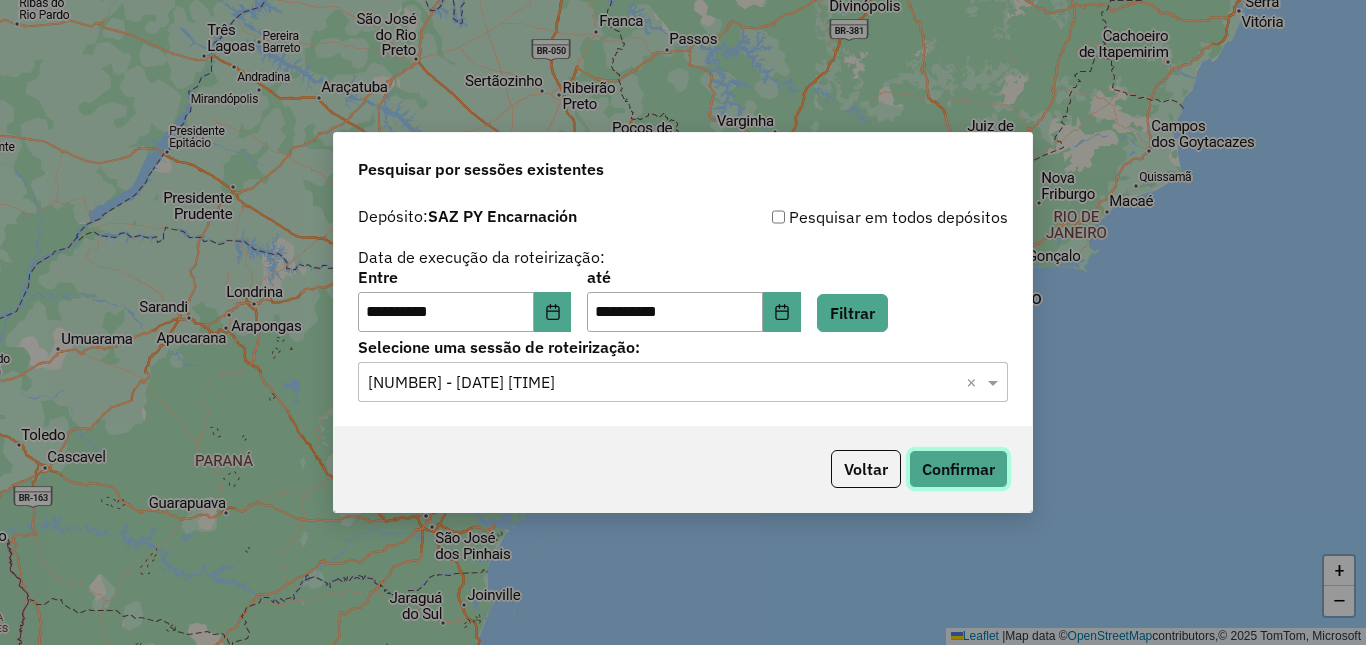 click on "Confirmar" 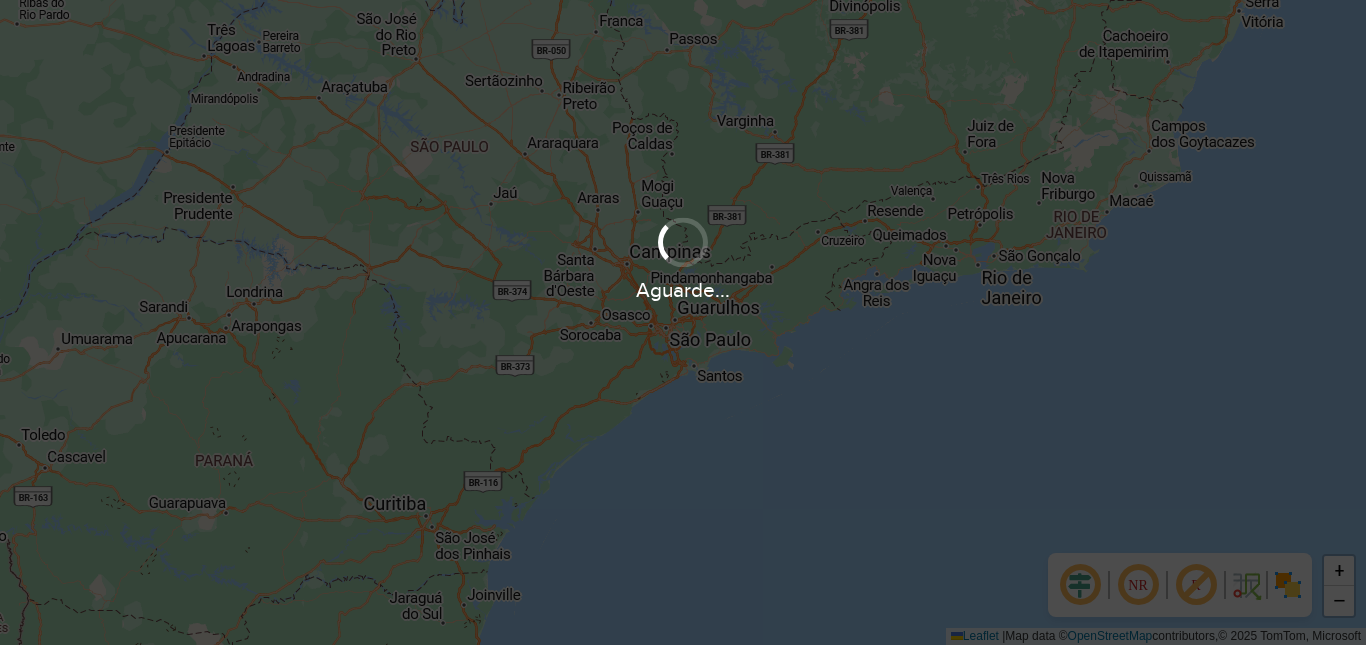 scroll, scrollTop: 0, scrollLeft: 0, axis: both 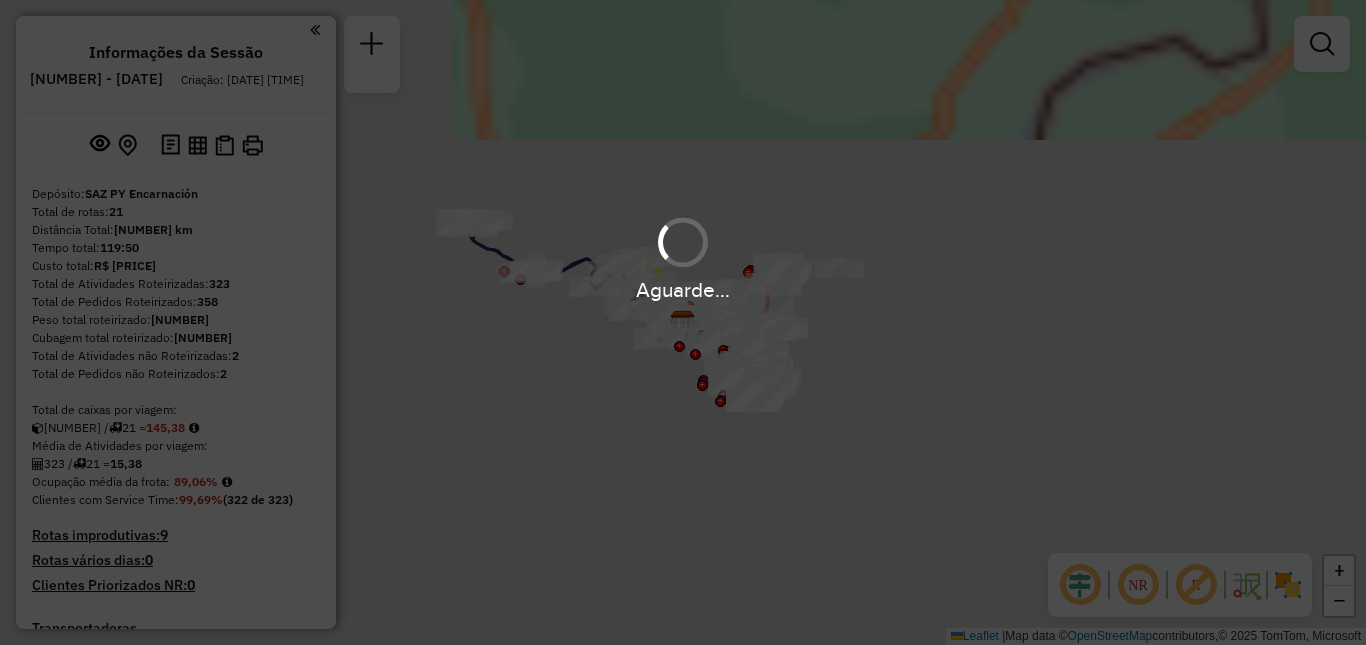 click on "Aguarde..." at bounding box center (683, 322) 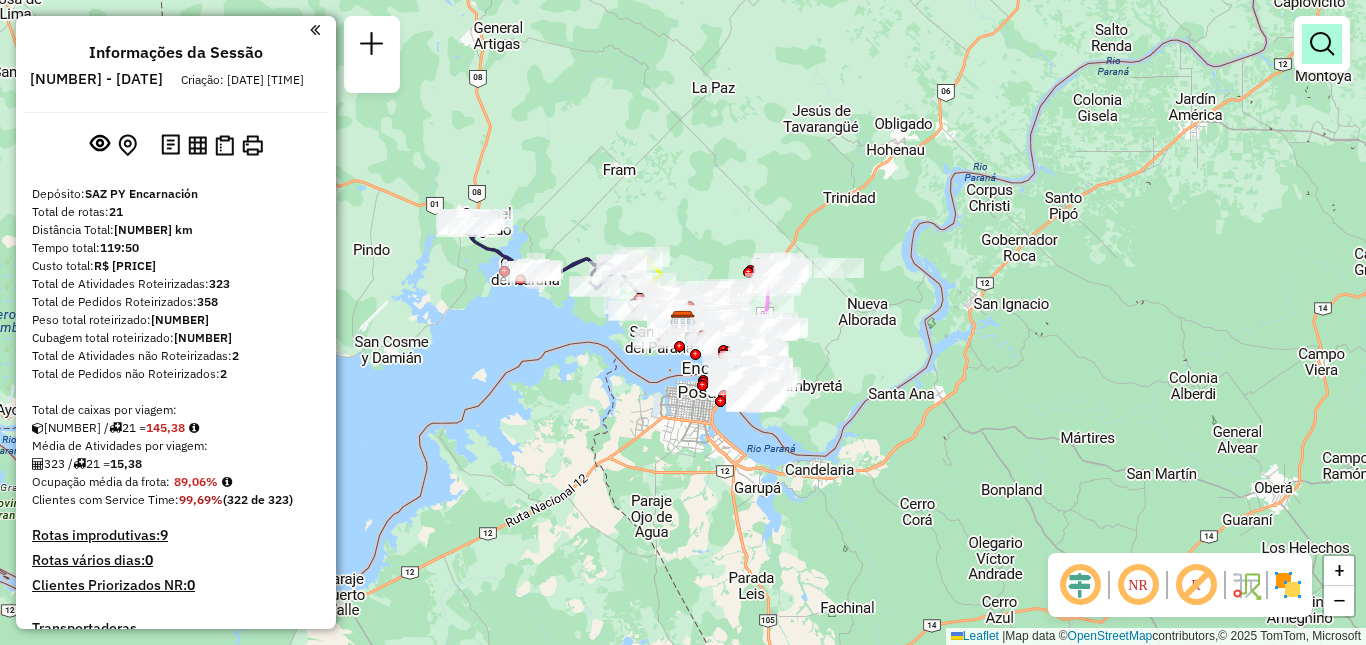 click at bounding box center [1322, 44] 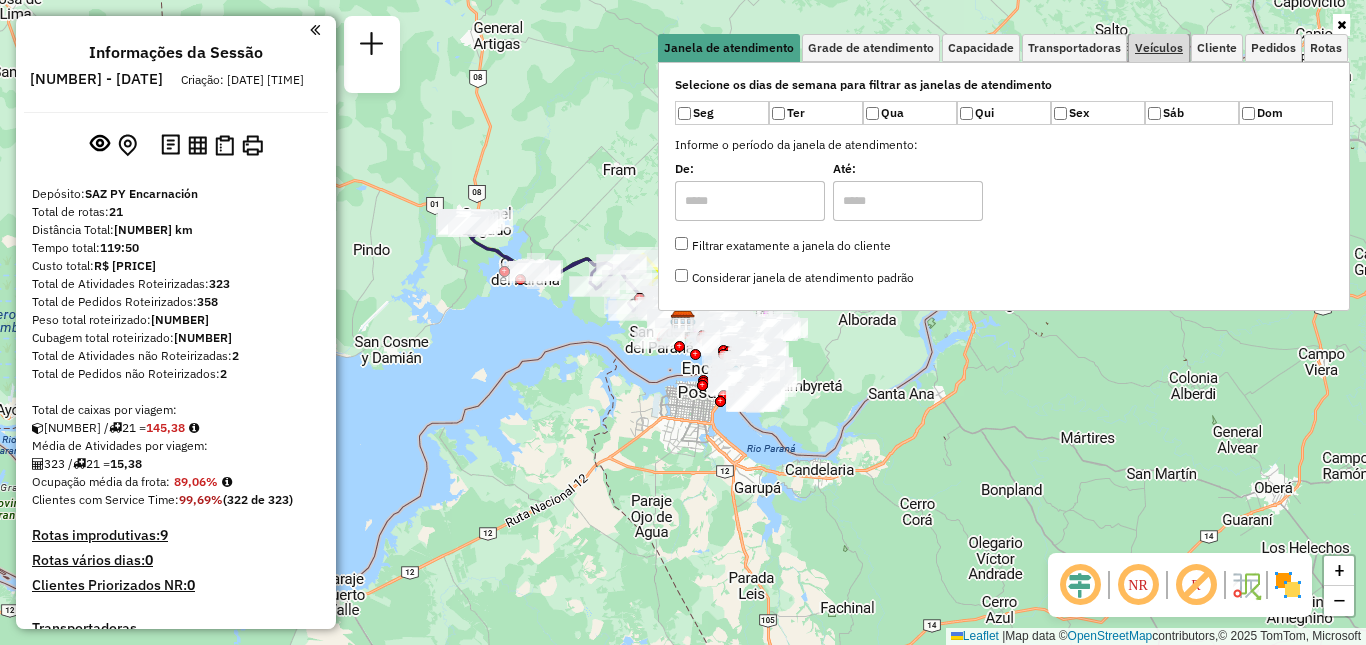 click on "Veículos" at bounding box center (1159, 48) 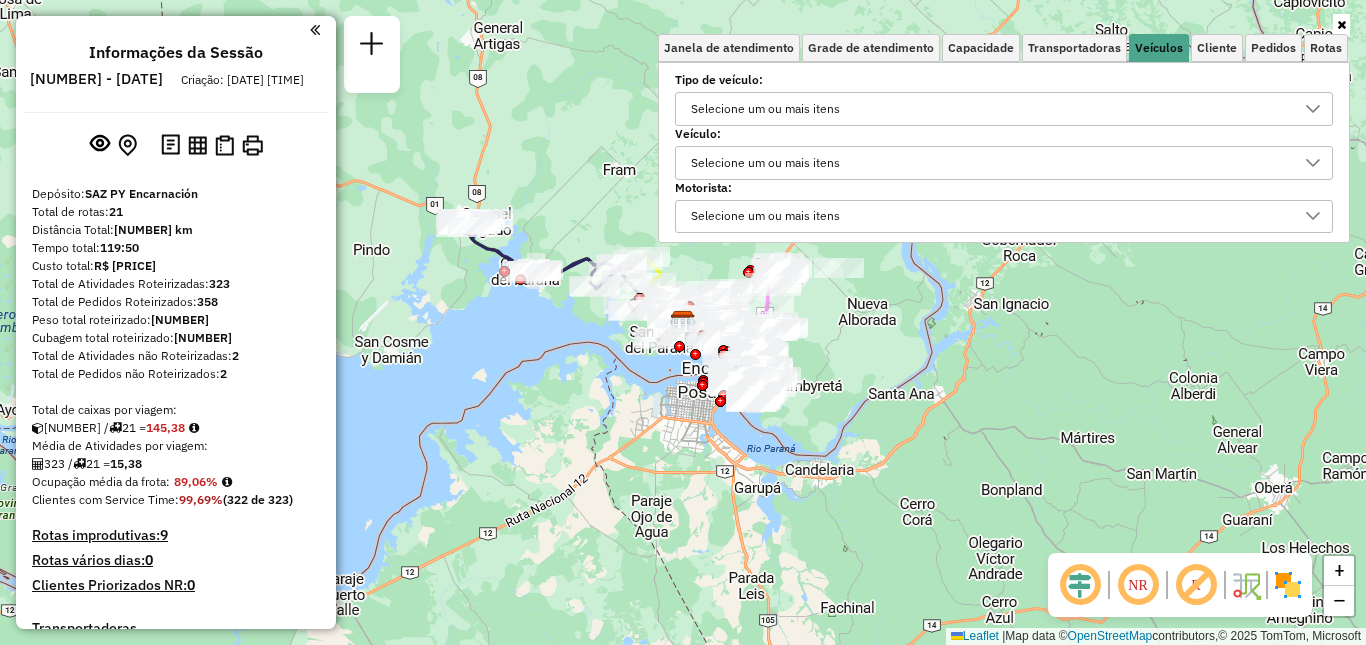 click on "Selecione um ou mais itens" at bounding box center (989, 109) 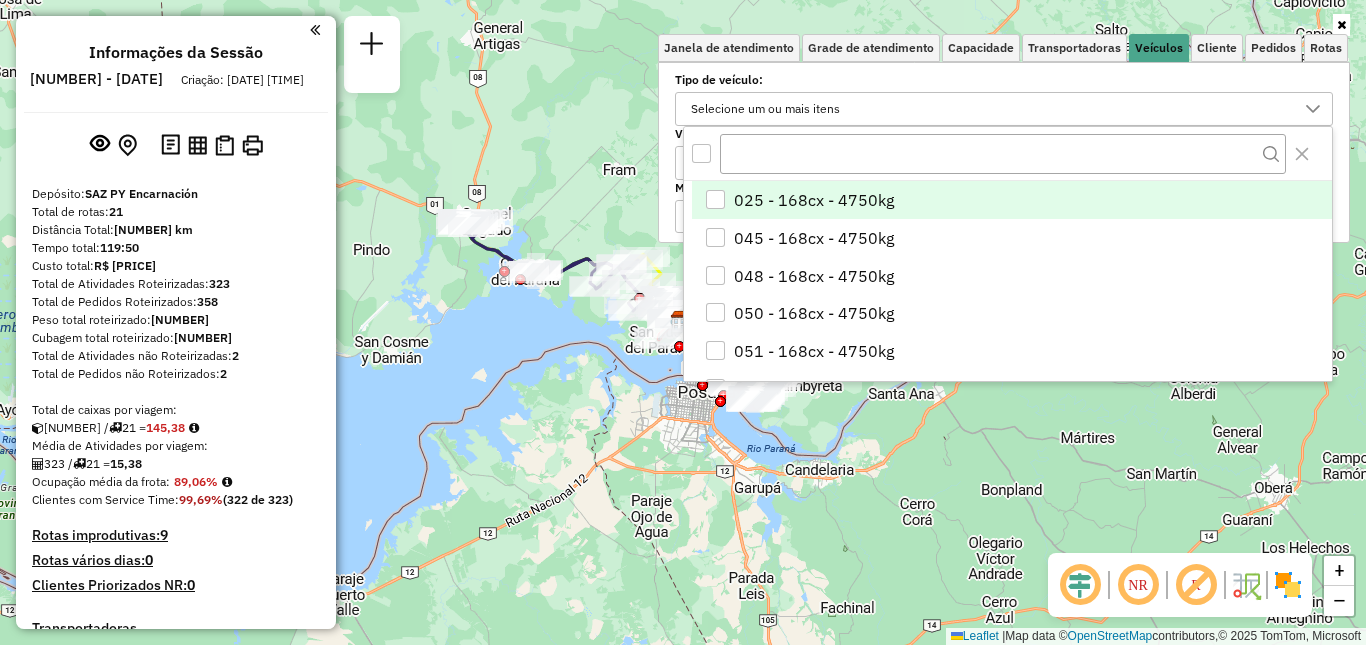 scroll, scrollTop: 12, scrollLeft: 69, axis: both 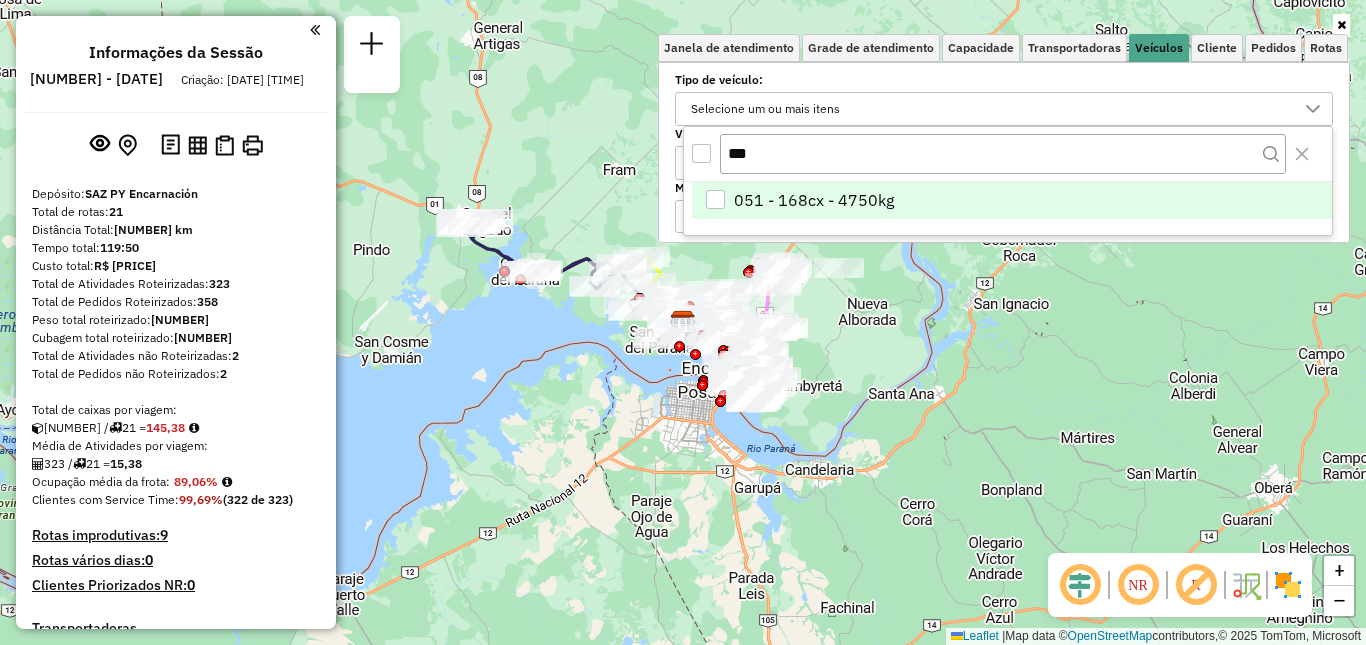type on "***" 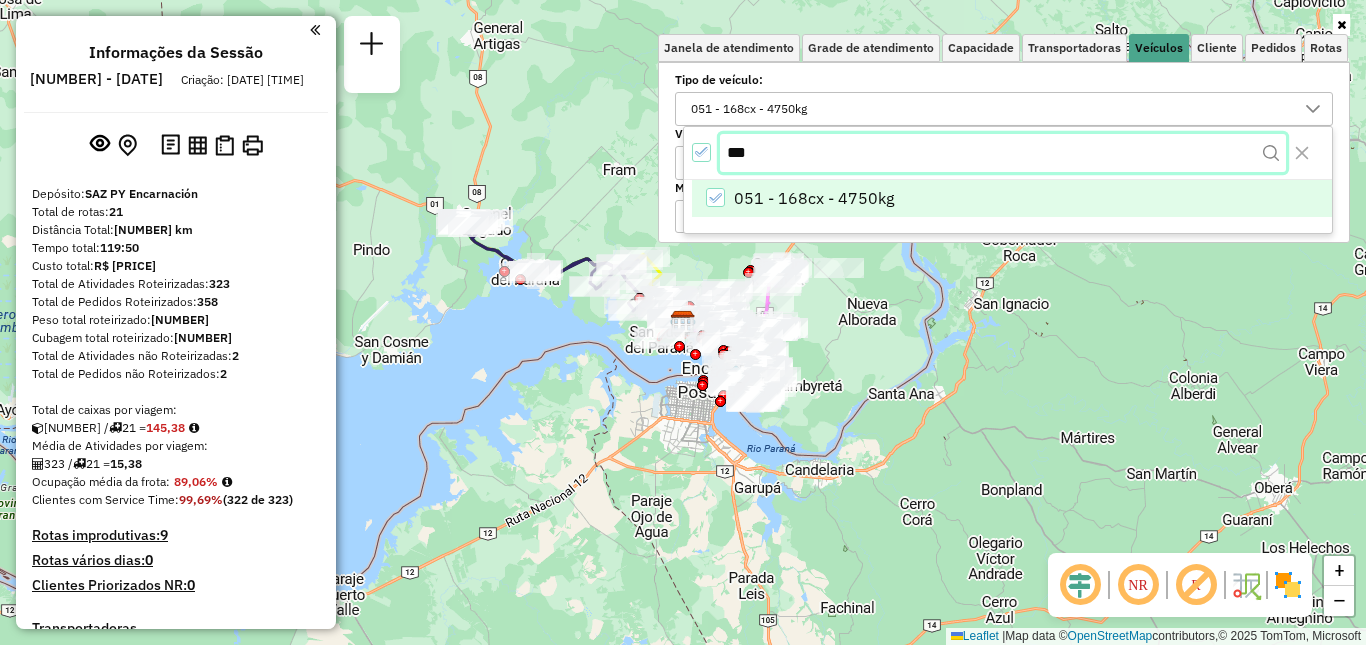 click on "Aguarde...  Pop-up bloqueado!  Seu navegador bloqueou automáticamente a abertura de uma nova janela.   Acesse as configurações e adicione o endereço do sistema a lista de permissão.   Fechar  Informações da Sessão 1225091 - 07/08/2025  Criação: 06/08/2025 17:21   Depósito:  SAZ PY Encarnación  Total de rotas:  21  Distância Total:  964,75 km  Tempo total:  119:50  Custo total:  R$ 969,36  Total de Atividades Roteirizadas:  323  Total de Pedidos Roteirizados:  358  Peso total roteirizado:  75.285,66  Cubagem total roteirizado:  3.052,94  Total de Atividades não Roteirizadas:  2  Total de Pedidos não Roteirizados:  2 Total de caixas por viagem:  3.052,94 /   21 =  145,38 Média de Atividades por viagem:  323 /   21 =  15,38 Ocupação média da frota:  89,06%  Clientes com Service Time:  99,69%   (322 de 323)   Rotas improdutivas:  9  Rotas vários dias:  0  Clientes Priorizados NR:  0  Transportadoras  Rotas  Recargas: 19   Ver rotas   Ver veículos   1 -       AAAC532   32,76 KM  /  7" at bounding box center (683, 322) 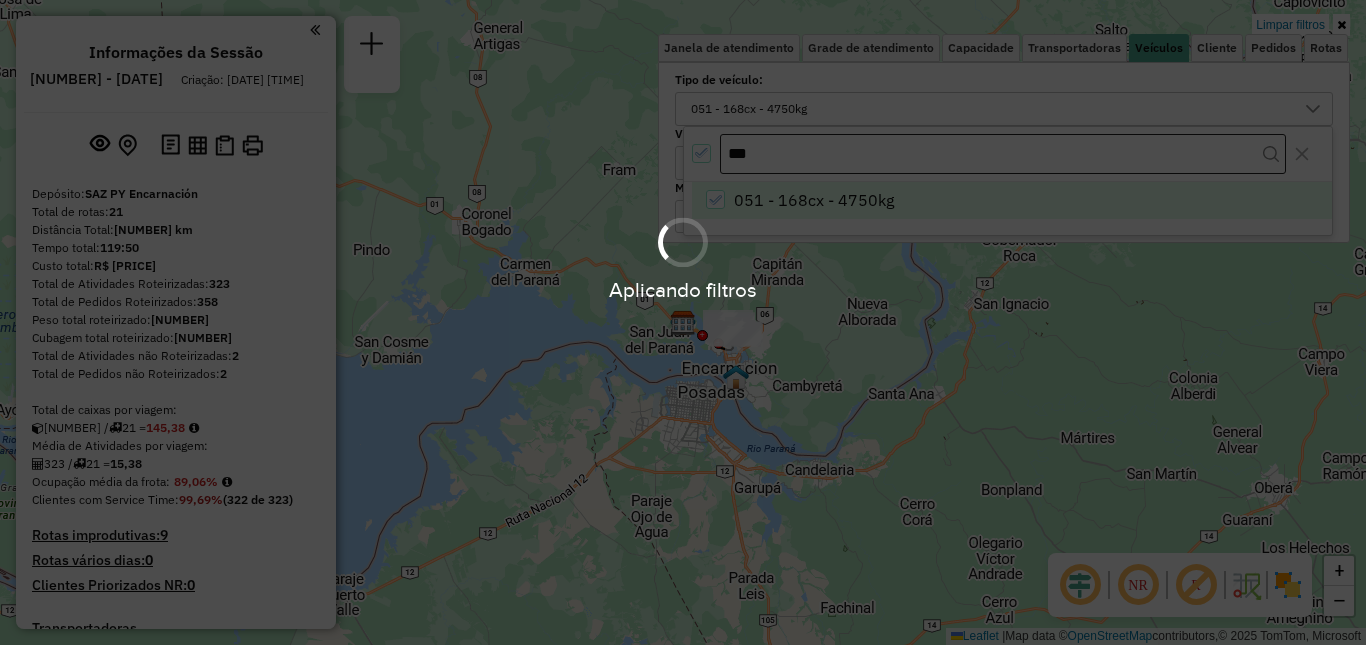 click on "Aplicando filtros" at bounding box center [683, 322] 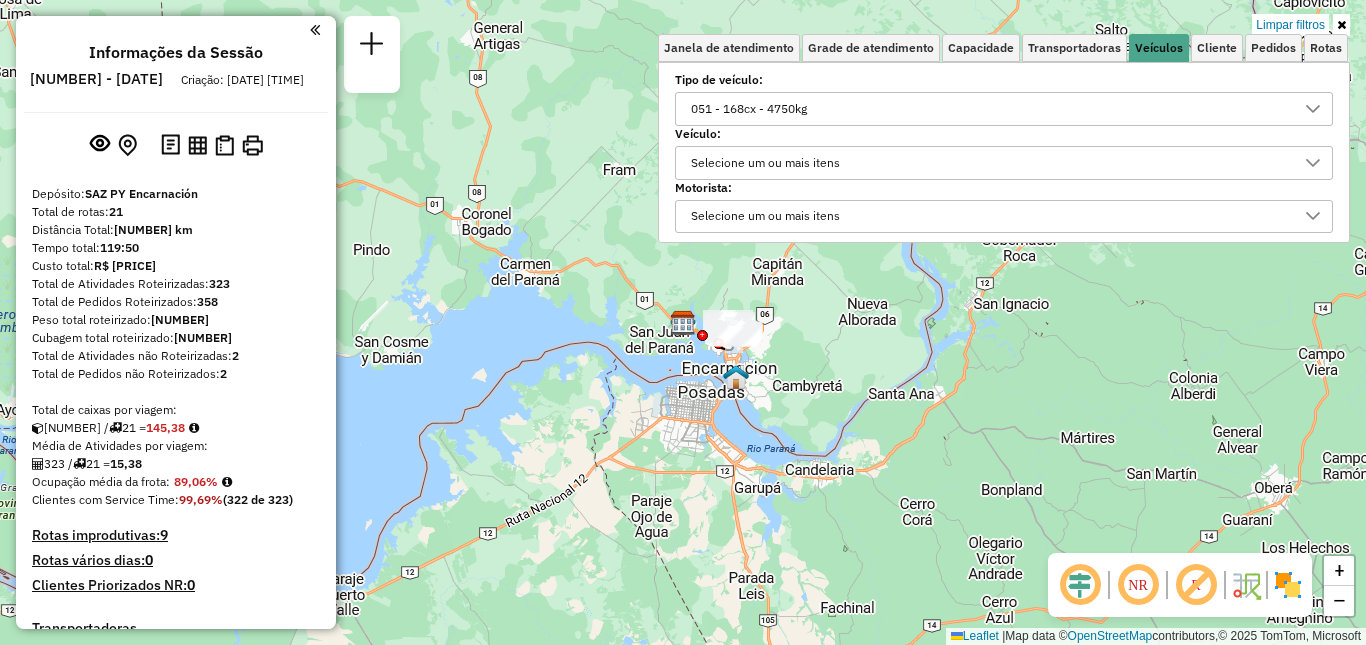 click on "051 - 168cx - 4750kg" at bounding box center [989, 109] 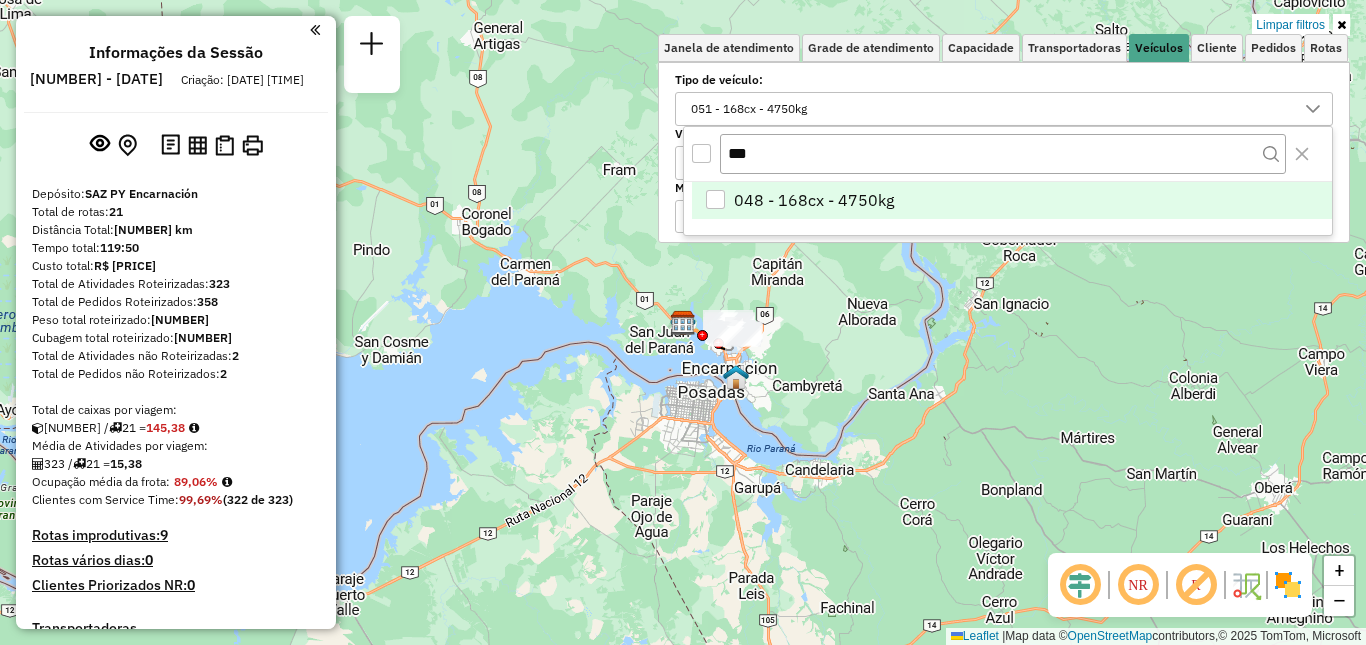 type on "***" 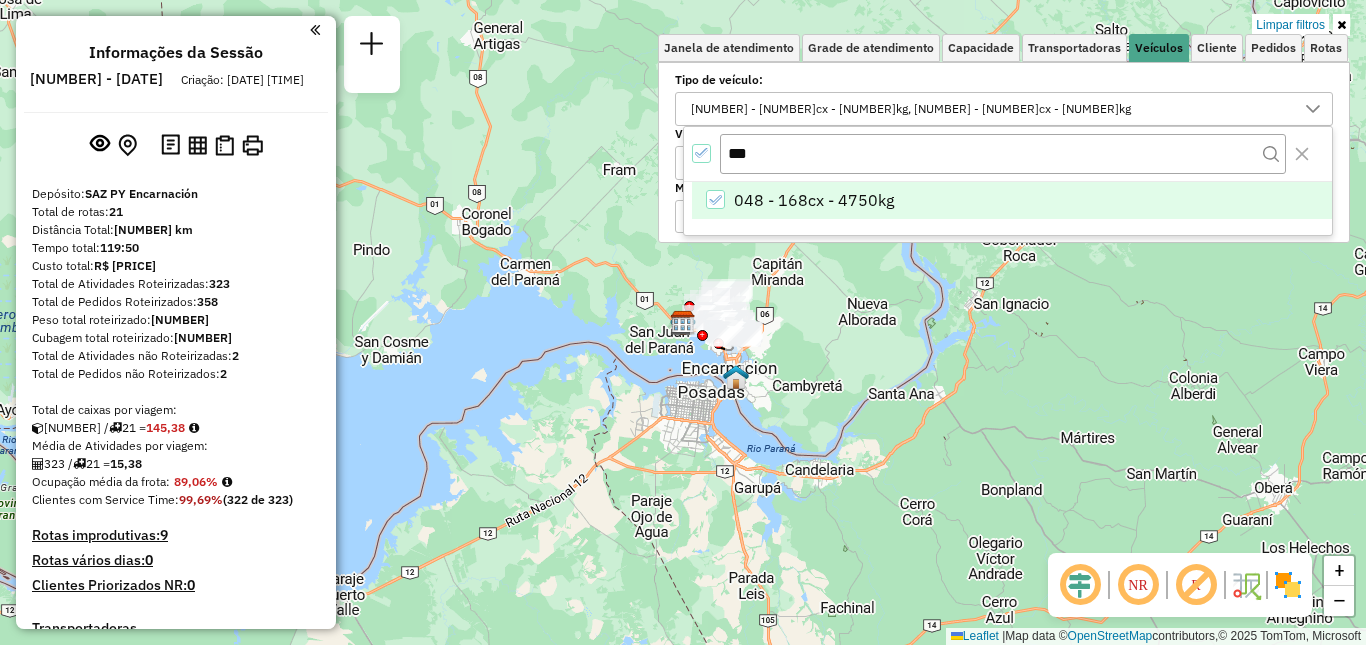 click on "Limpar filtros Janela de atendimento Grade de atendimento Capacidade Transportadoras Veículos Cliente Pedidos  Rotas Selecione os dias de semana para filtrar as janelas de atendimento  Seg   Ter   Qua   Qui   Sex   Sáb   Dom  Informe o período da janela de atendimento: De: Até:  Filtrar exatamente a janela do cliente  Considerar janela de atendimento padrão  Selecione os dias de semana para filtrar as grades de atendimento  Seg   Ter   Qua   Qui   Sex   Sáb   Dom   Considerar clientes sem dia de atendimento cadastrado  Clientes fora do dia de atendimento selecionado Filtrar as atividades entre os valores definidos abaixo:  Peso mínimo:   Peso máximo:   Cubagem mínima:   Cubagem máxima:   De:   Até:  Filtrar as atividades entre o tempo de atendimento definido abaixo:  De:   Até:   Considerar capacidade total dos clientes não roteirizados Transportadora: Selecione um ou mais itens Tipo de veículo: 051 - 168cx - 4750kg, 048 - 168cx - 4750kg Veículo: Selecione um ou mais itens Motorista: Nome: De:" 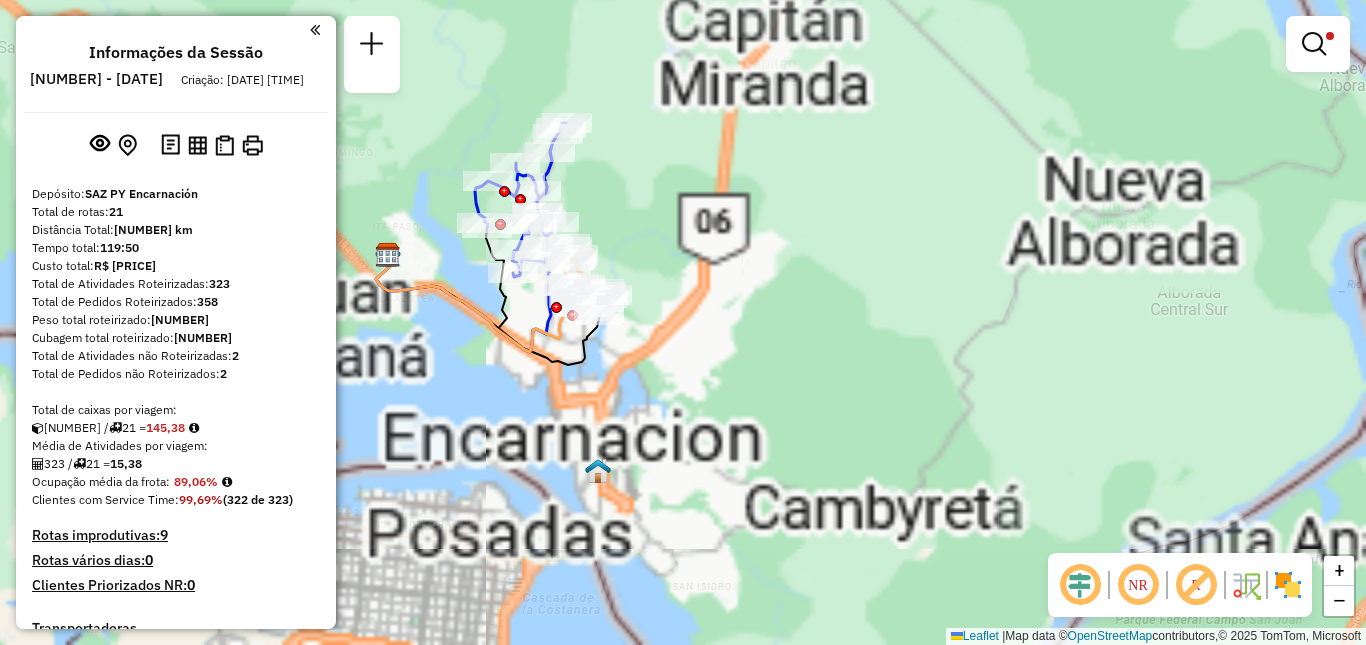 drag, startPoint x: 729, startPoint y: 319, endPoint x: 907, endPoint y: 326, distance: 178.13759 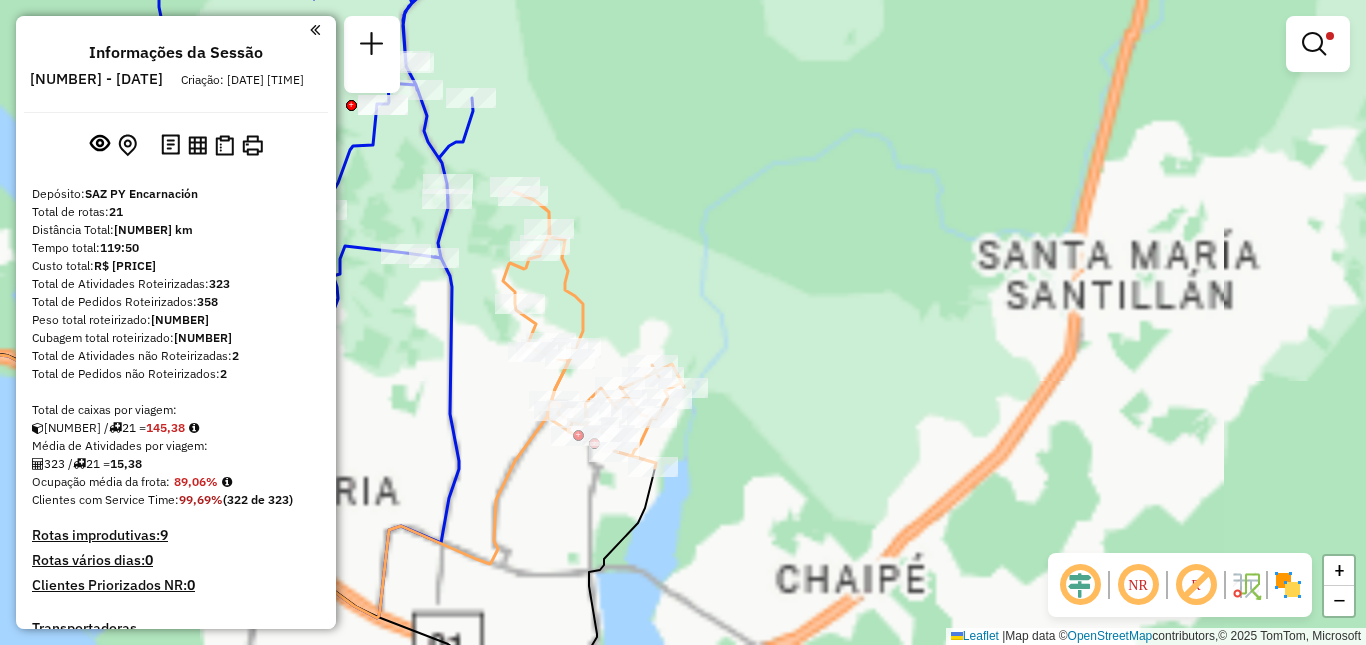 drag, startPoint x: 743, startPoint y: 254, endPoint x: 952, endPoint y: 341, distance: 226.38463 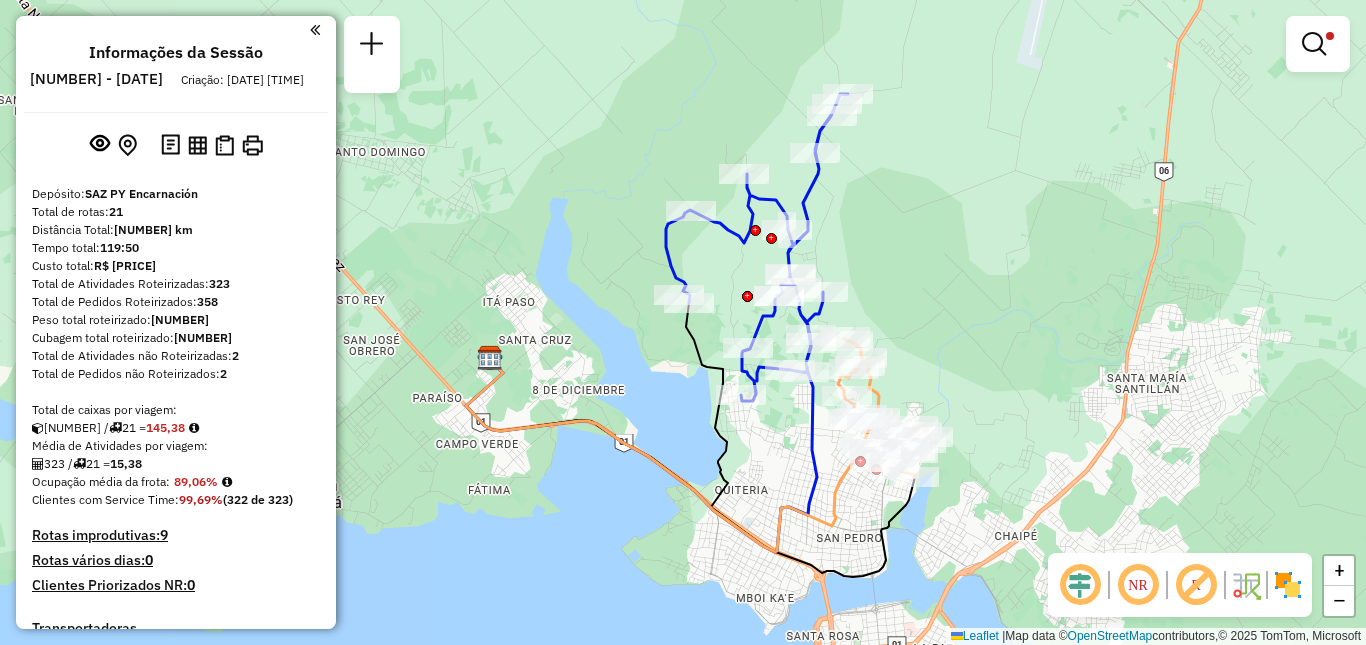 drag, startPoint x: 944, startPoint y: 338, endPoint x: 931, endPoint y: 341, distance: 13.341664 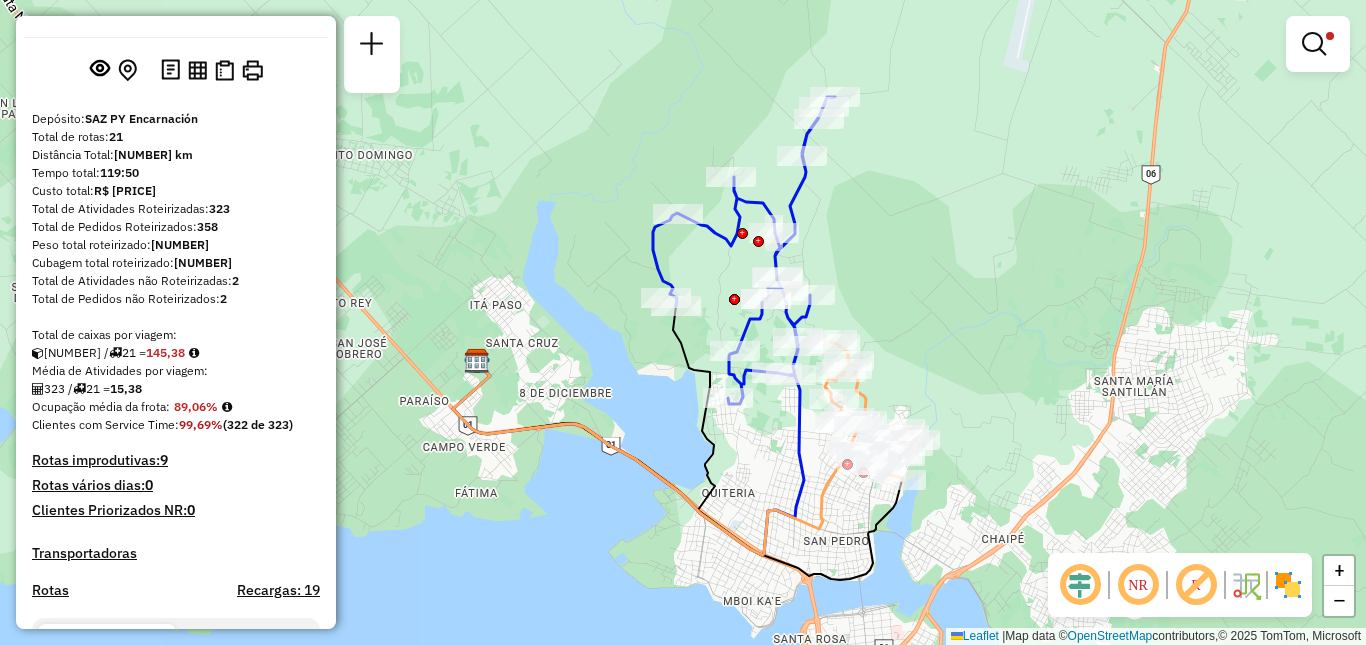 scroll, scrollTop: 0, scrollLeft: 0, axis: both 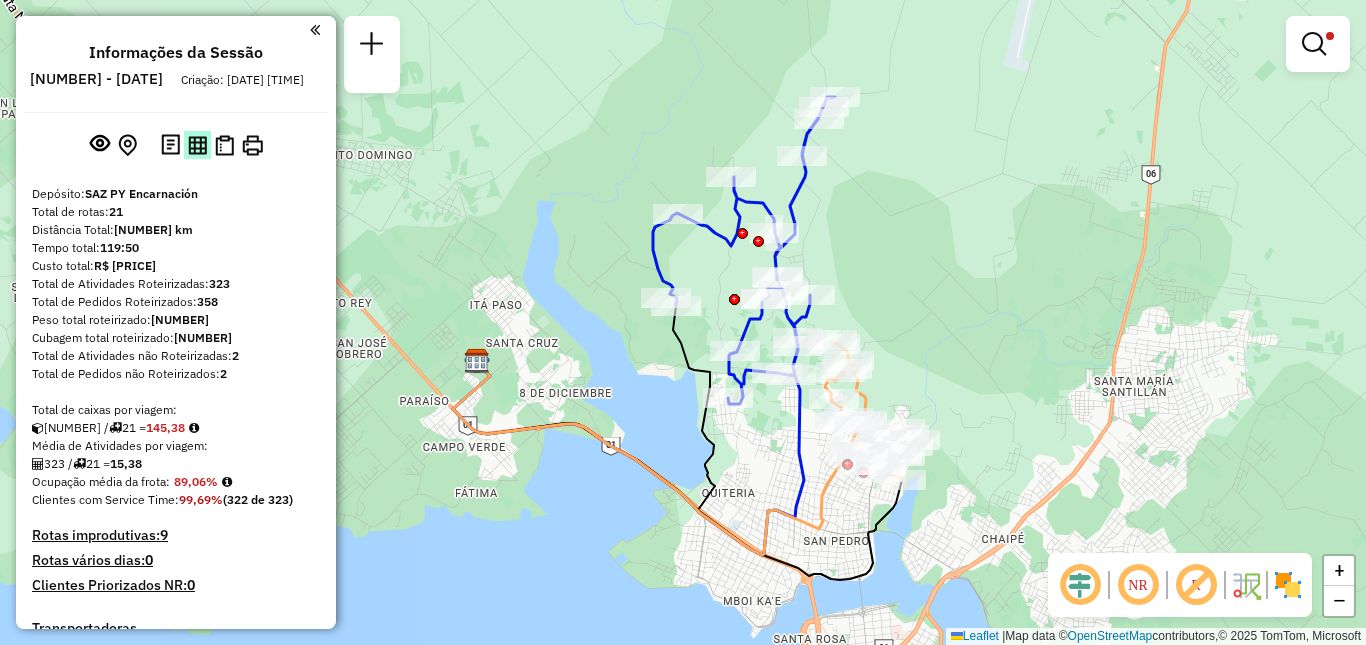 click at bounding box center [197, 145] 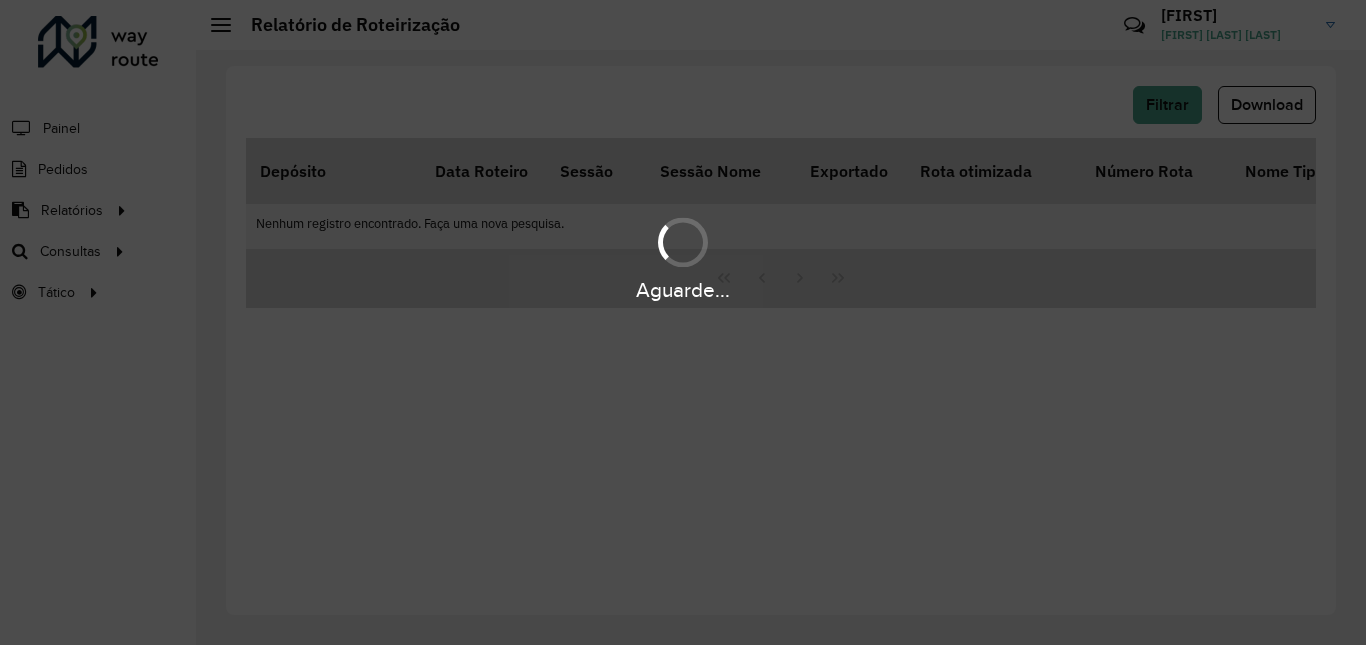 scroll, scrollTop: 0, scrollLeft: 0, axis: both 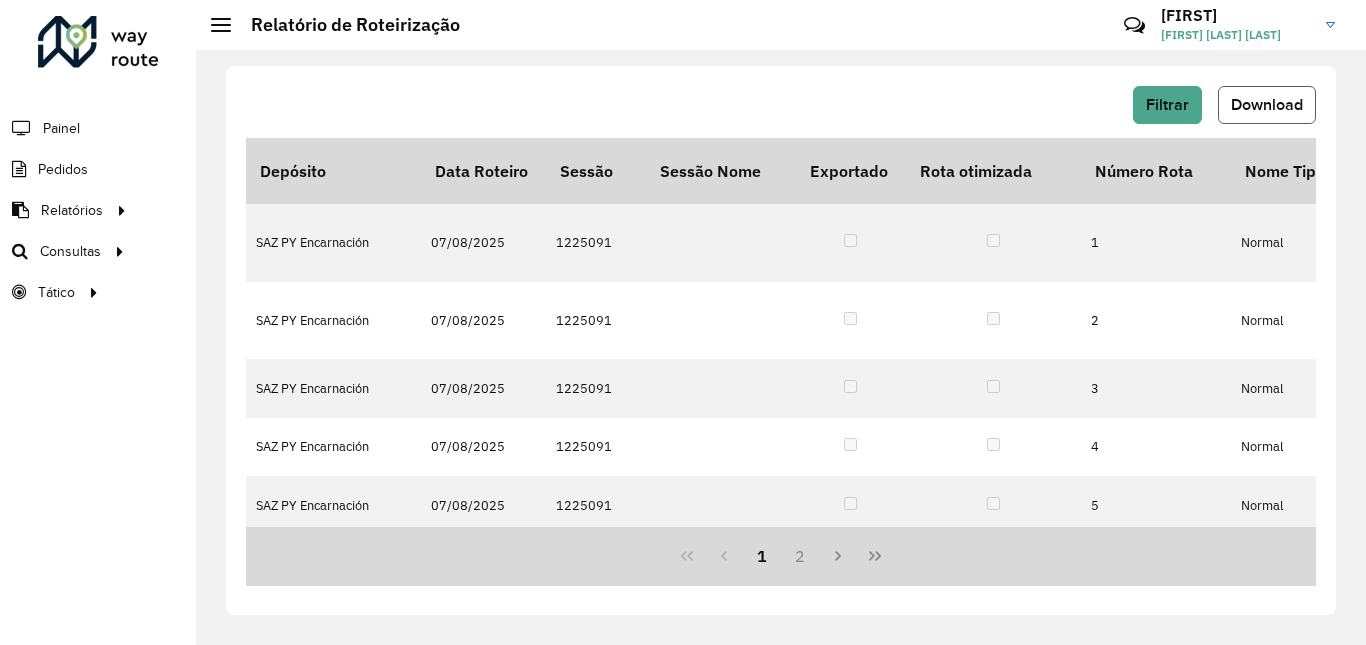 click on "Download" 